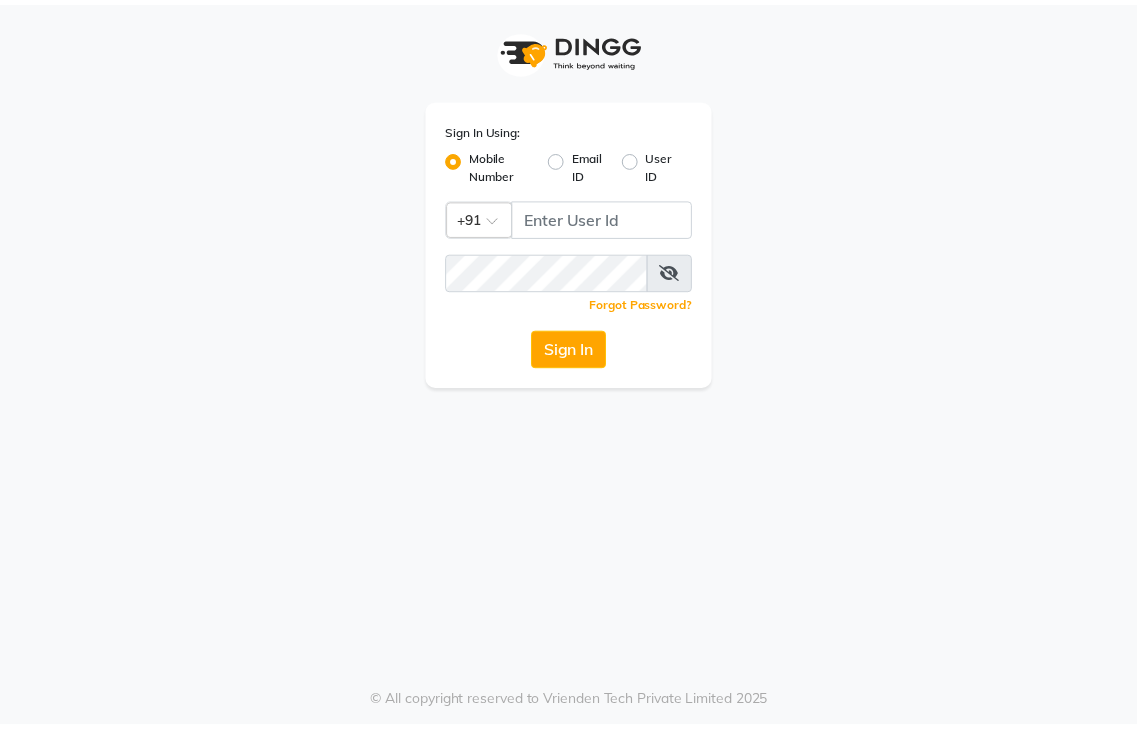 scroll, scrollTop: 0, scrollLeft: 0, axis: both 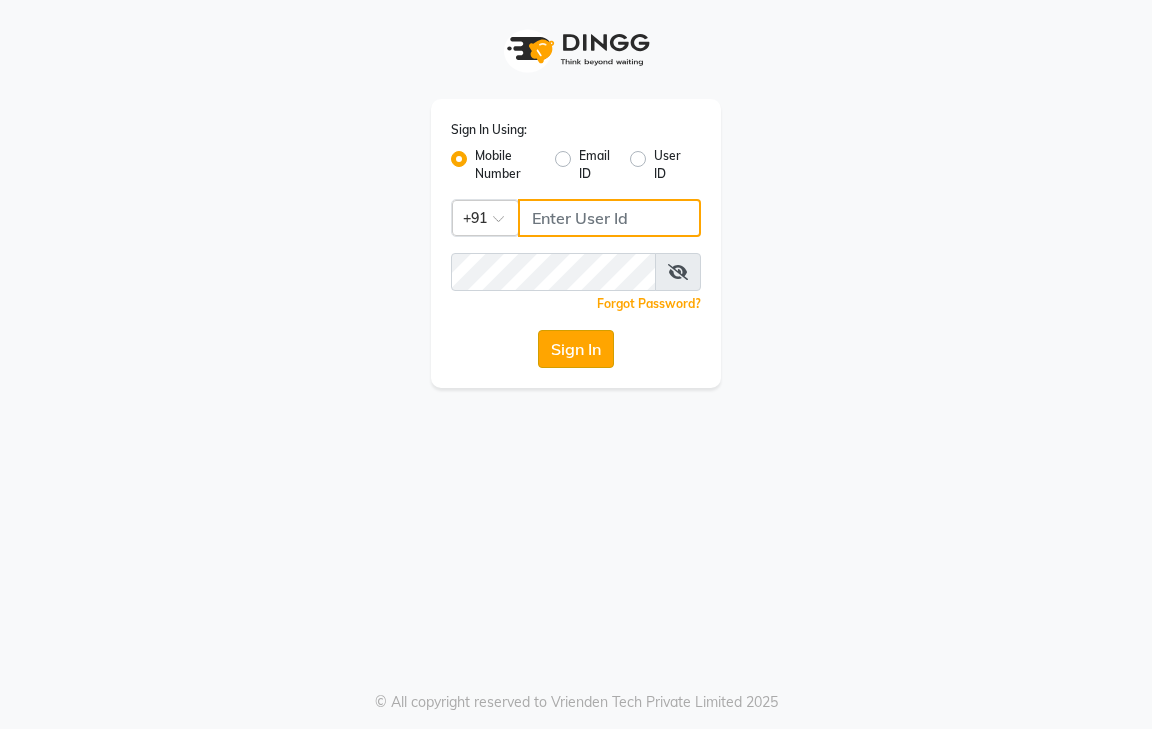 type on "9600622338" 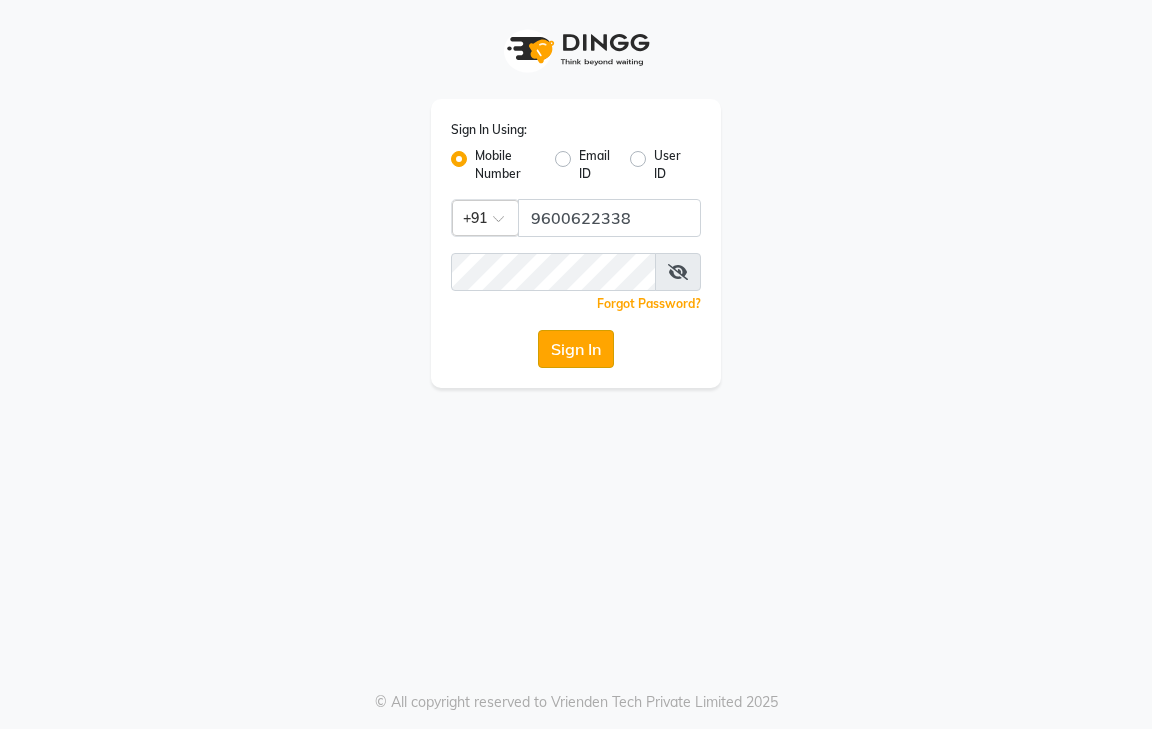 click on "Sign In" 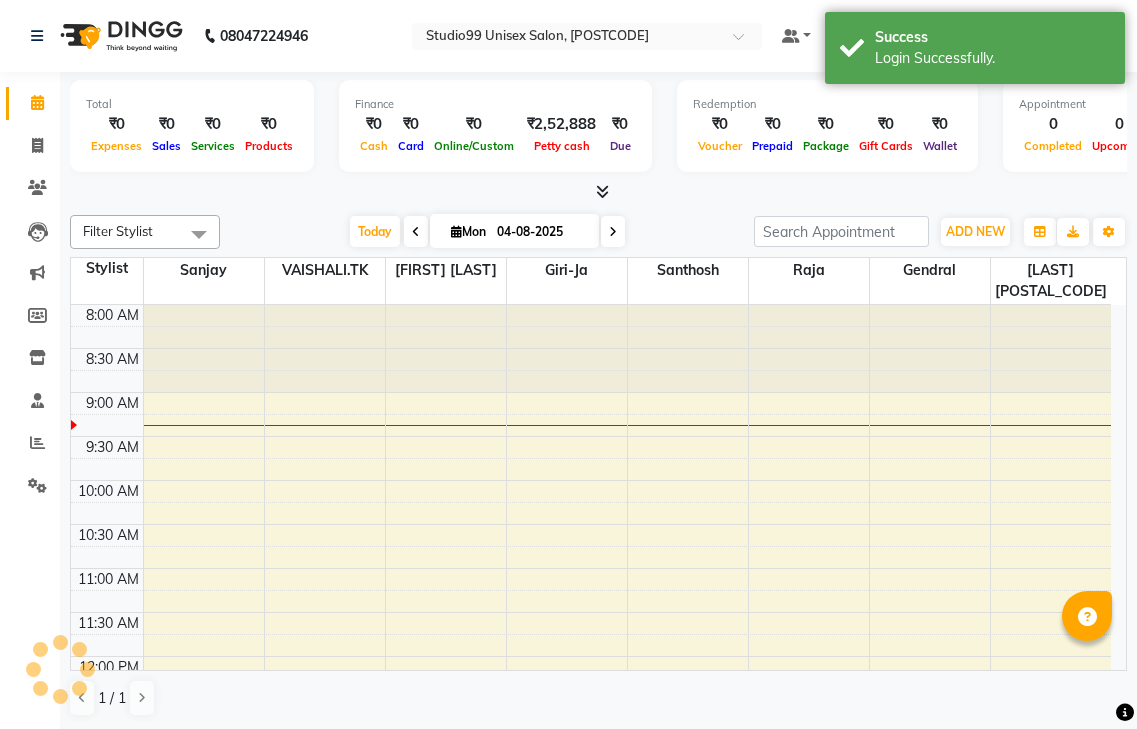 scroll, scrollTop: 0, scrollLeft: 0, axis: both 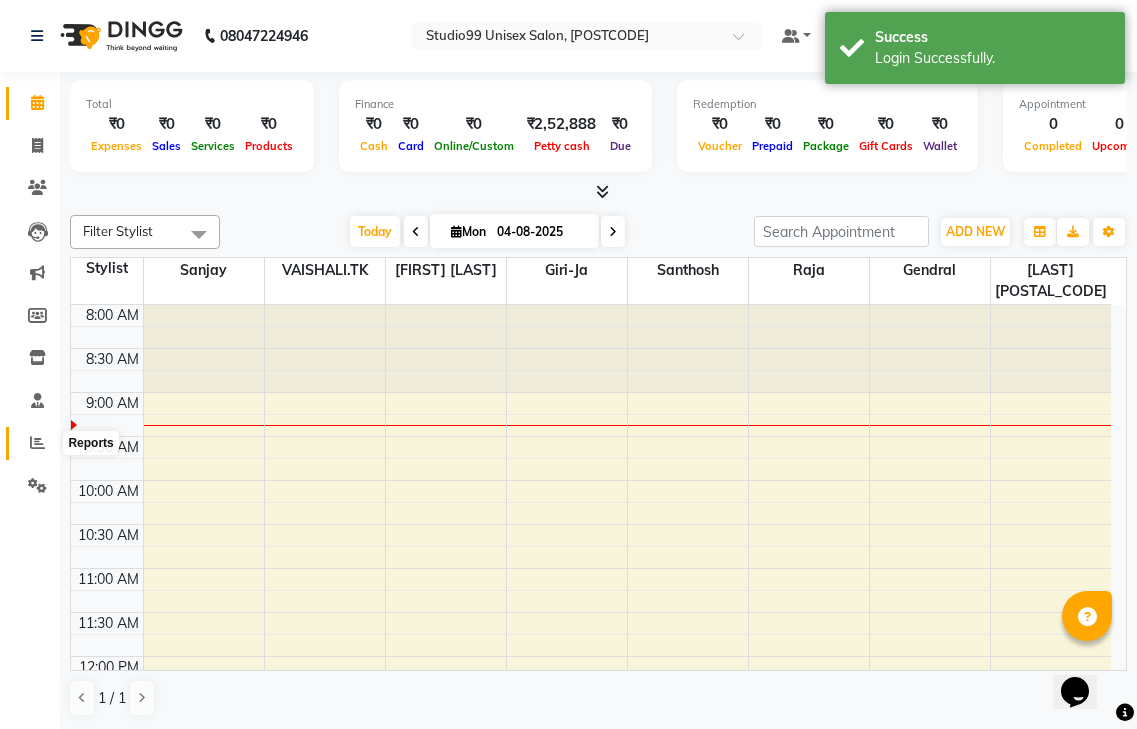 click 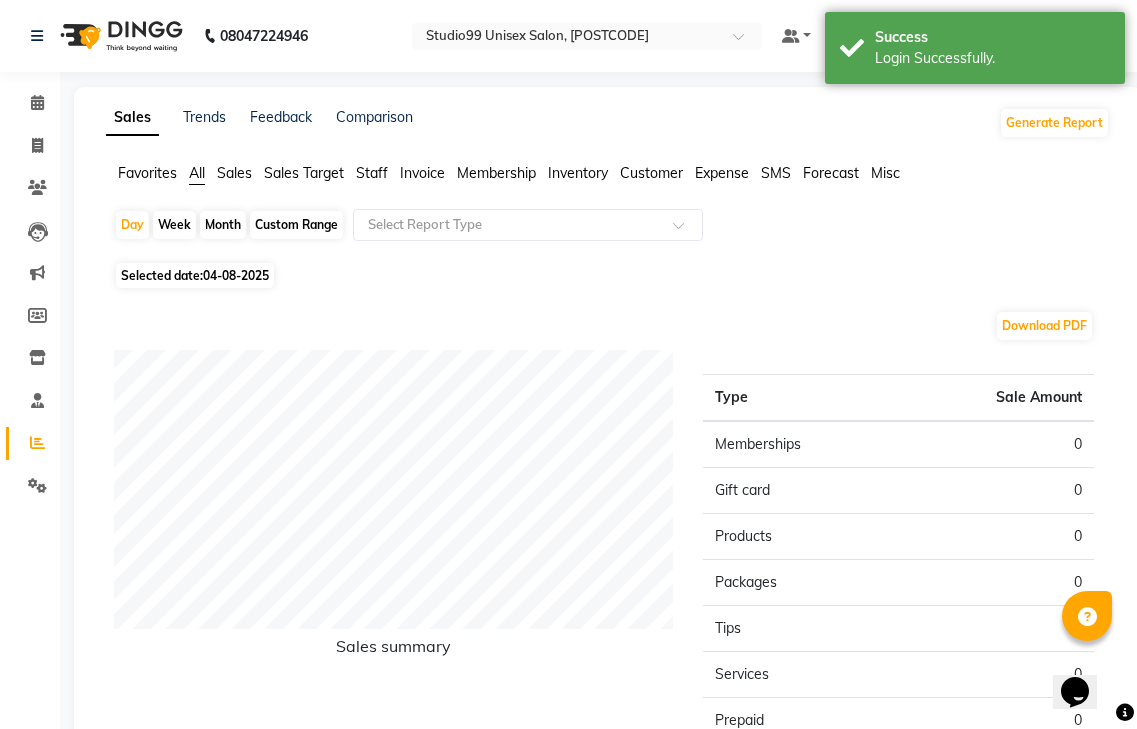 click on "Favorites All Sales Sales Target Staff Invoice Membership Inventory Customer Expense SMS Forecast Misc Day Week Month Custom Range Select Report Type Selected date: 04-08-2025 Download PDF Sales summary Type Sale Amount Memberships 0 Gift card 0 Products 0 Packages 0 Tips 0 Services 0 Prepaid 0 Vouchers 0 Fee 0 Total 0 ★ Mark as Favorite Choose how you'd like to save "" report to favorites Save to Personal Favorites: Only you can see this report in your favorites tab. Share with Organization: Everyone in your organization can see this report in their favorites tab. Save to Favorites" 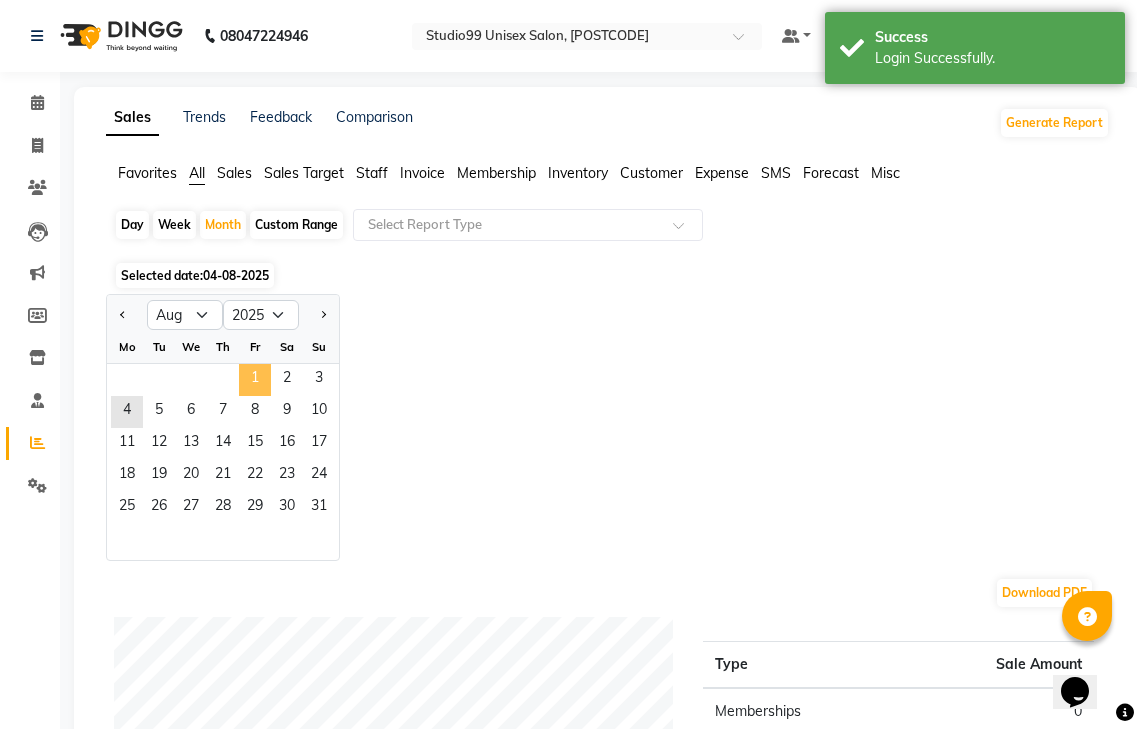 click on "1" 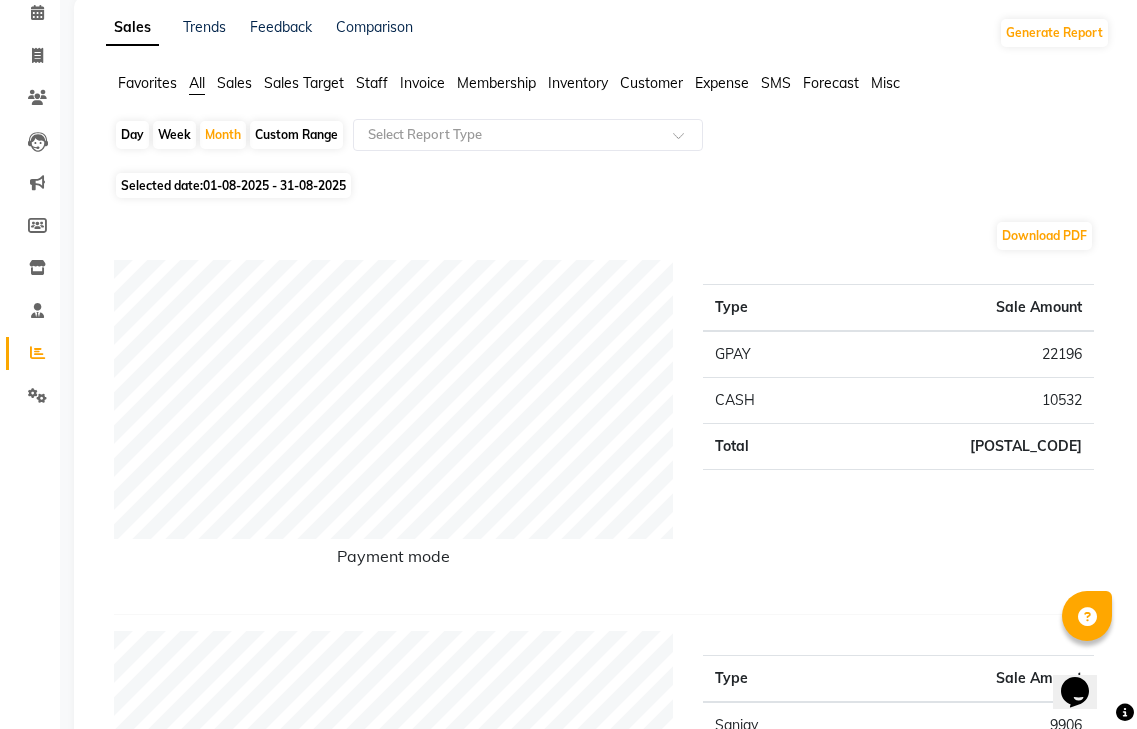 scroll, scrollTop: 0, scrollLeft: 0, axis: both 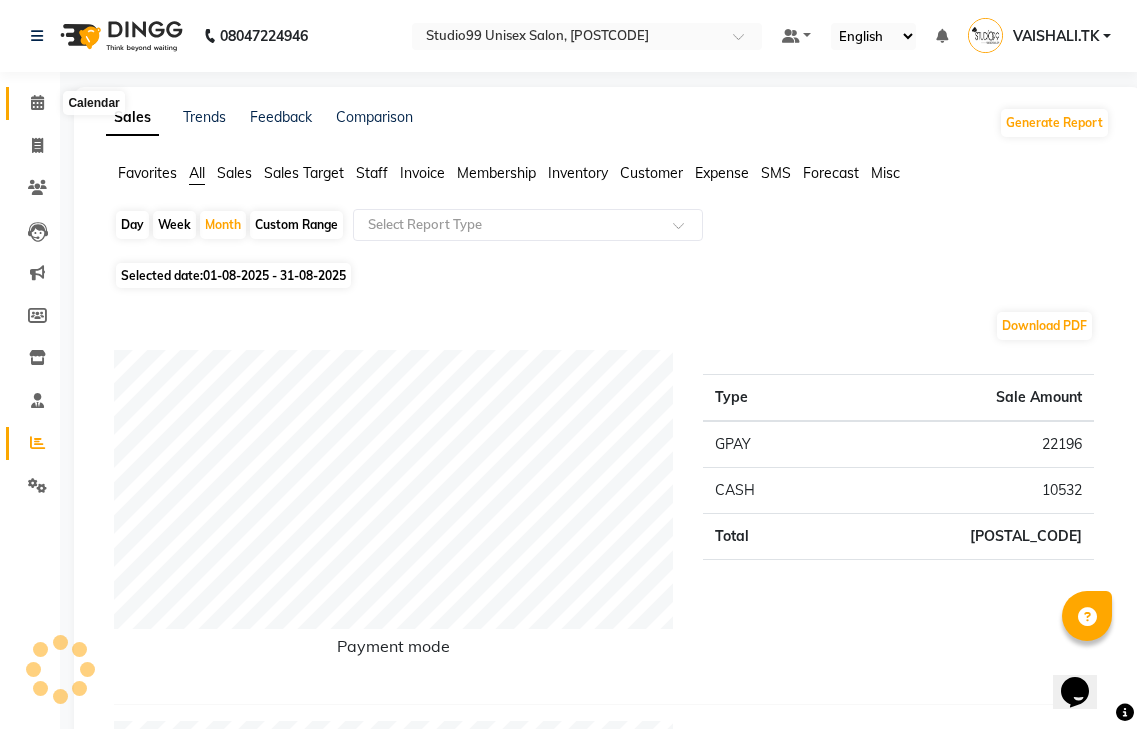 click 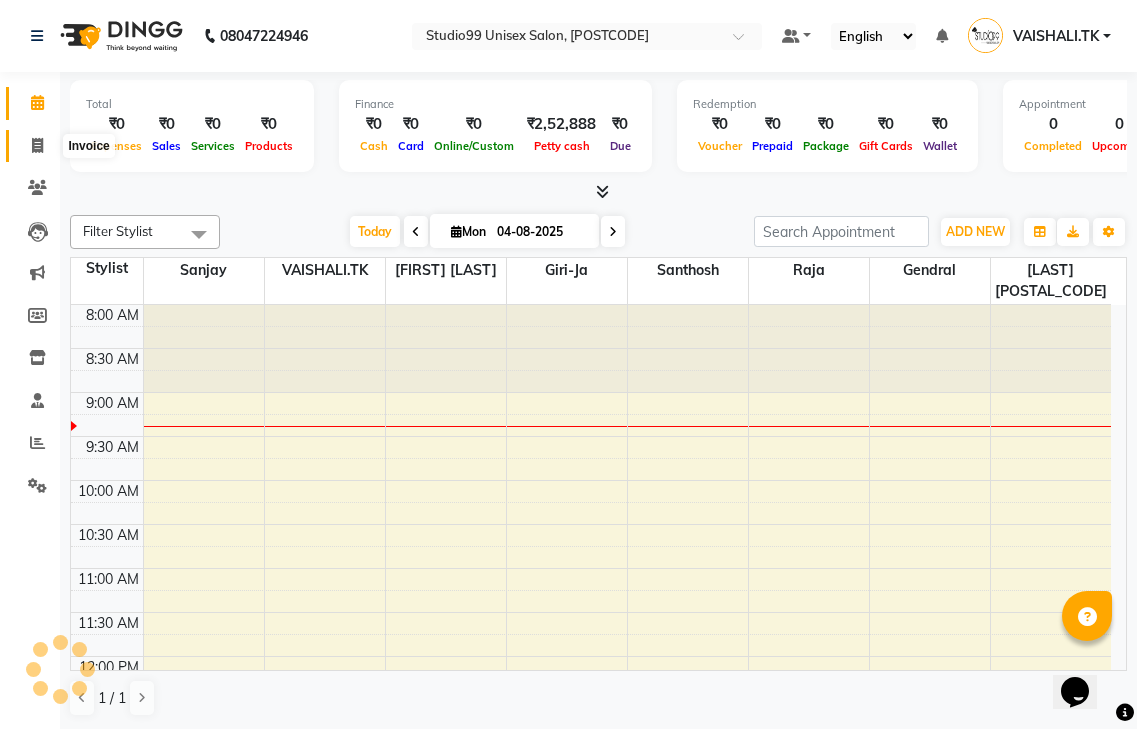 scroll, scrollTop: 0, scrollLeft: 0, axis: both 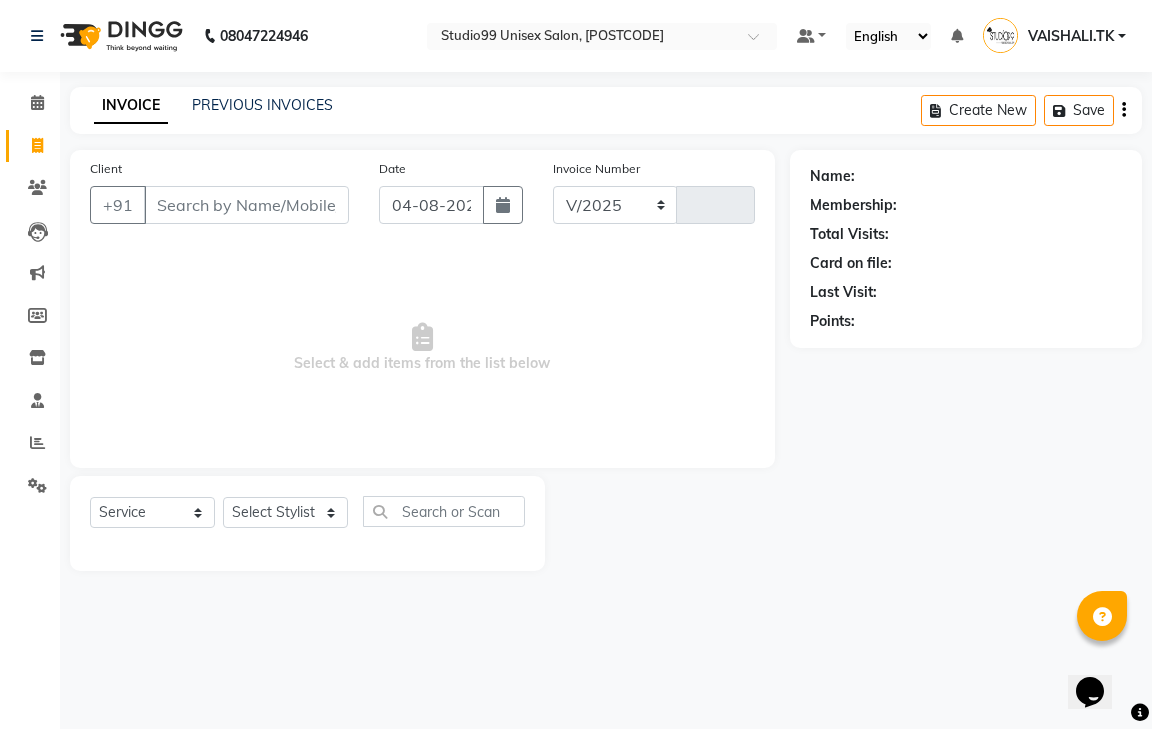 select on "[POSTAL_CODE]" 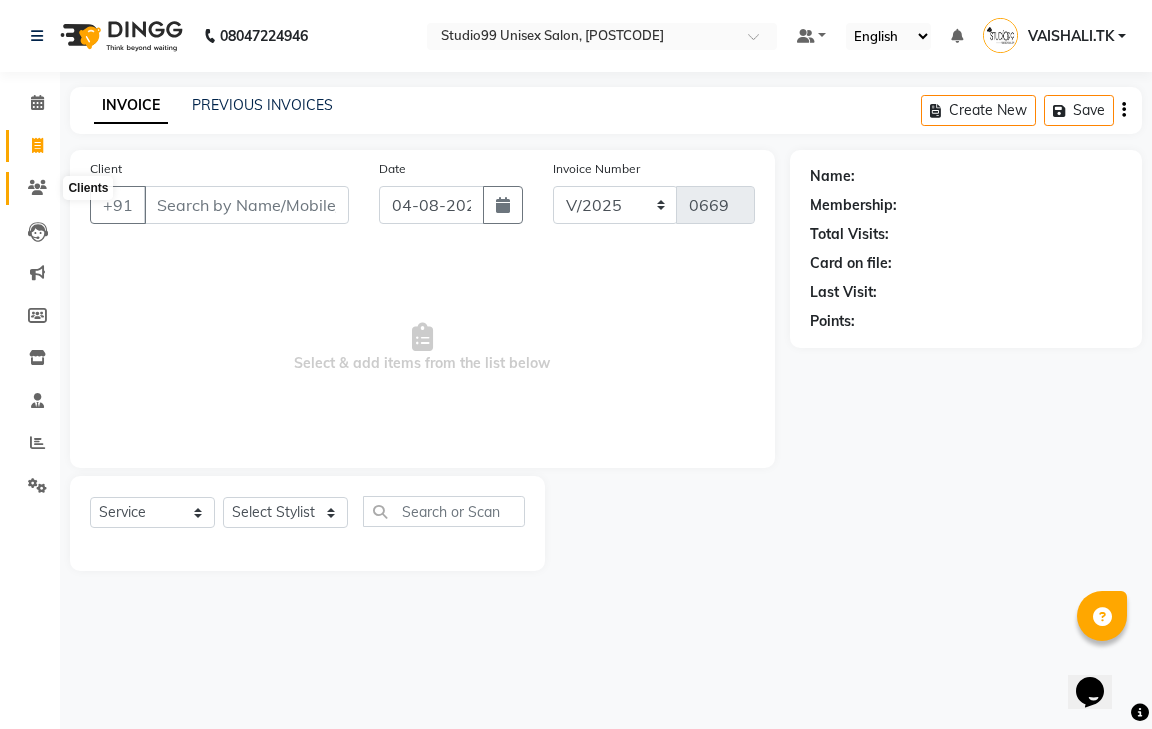 click 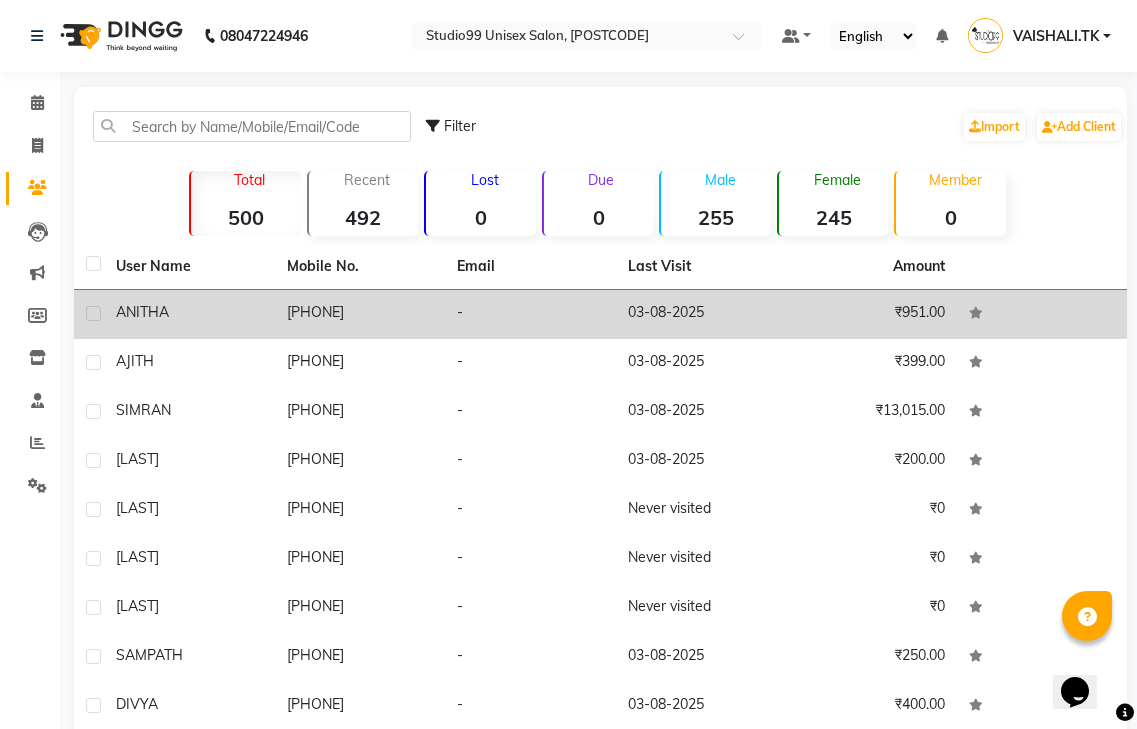 click on "ANITHA" 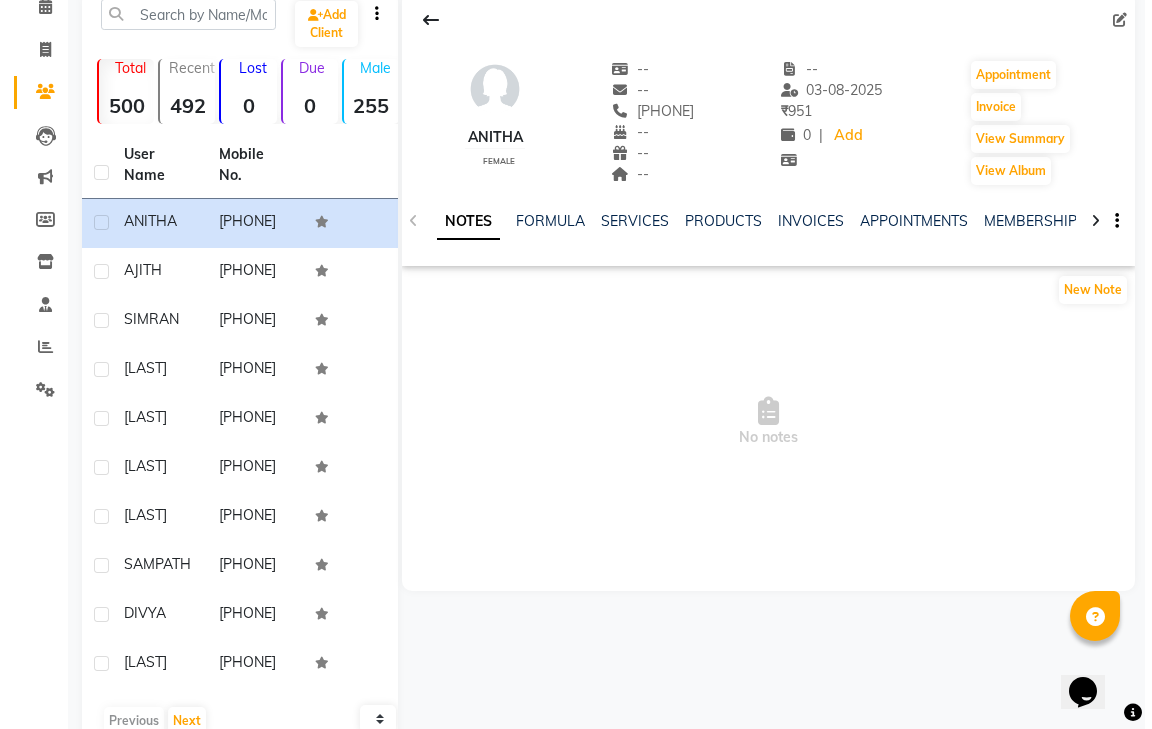 scroll, scrollTop: 0, scrollLeft: 0, axis: both 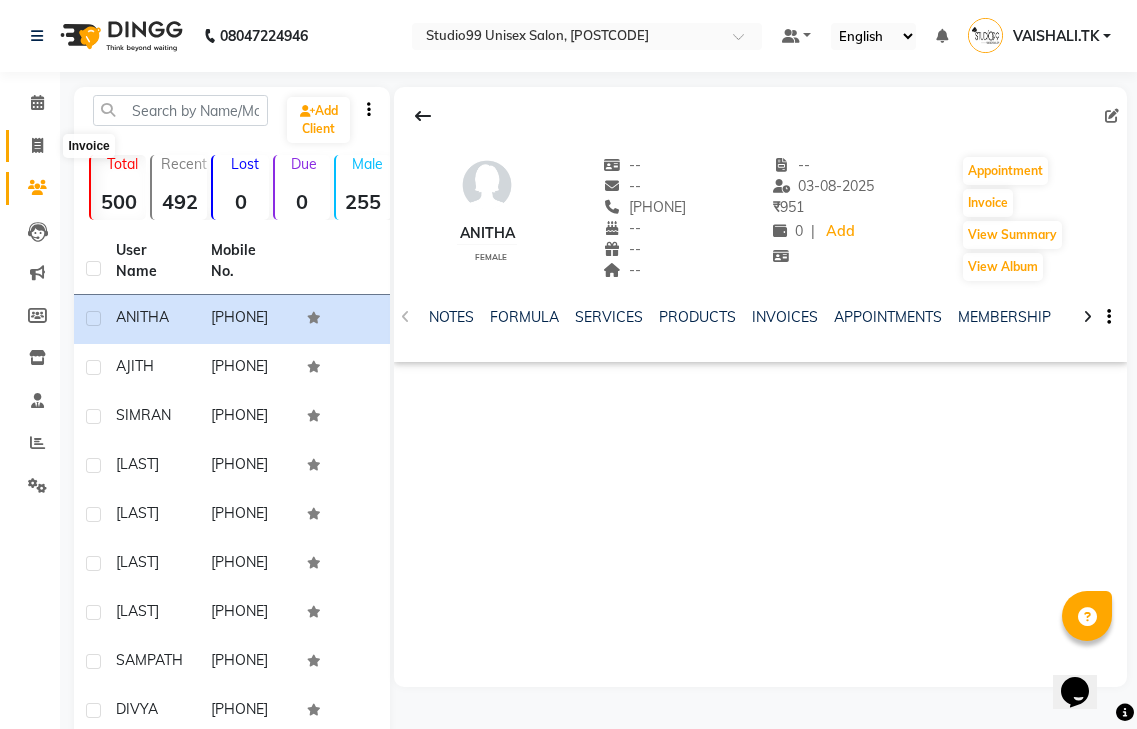click 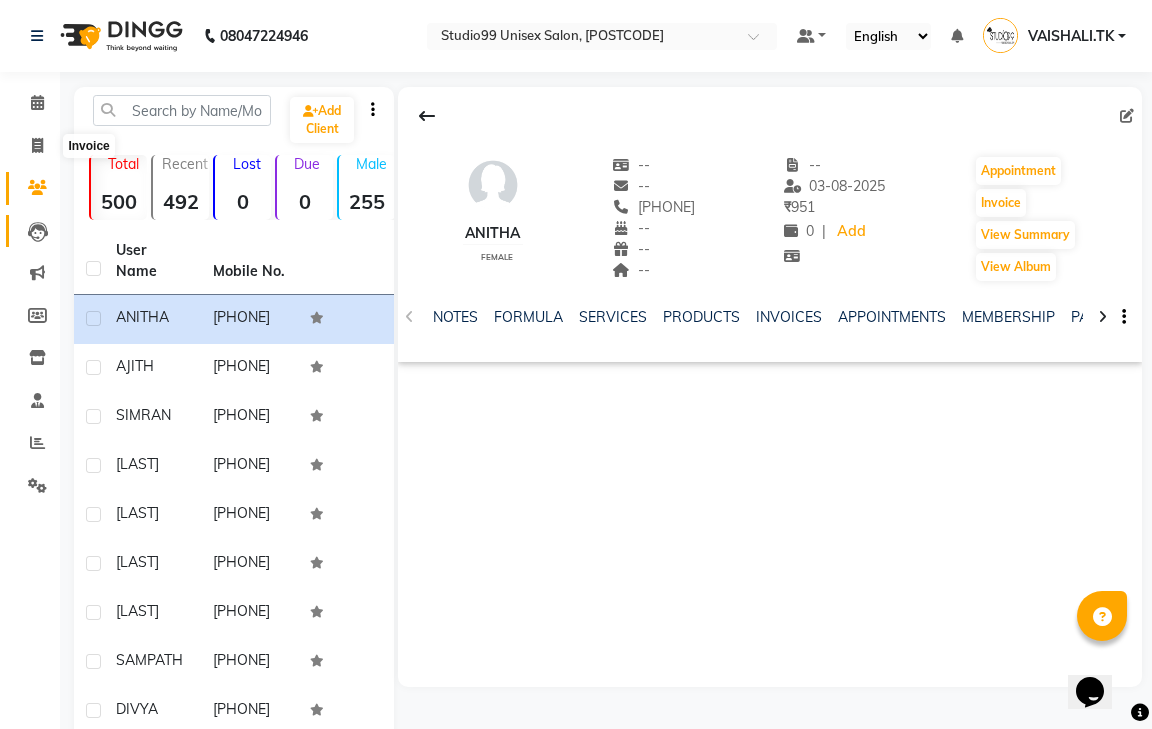 select on "[POSTAL_CODE]" 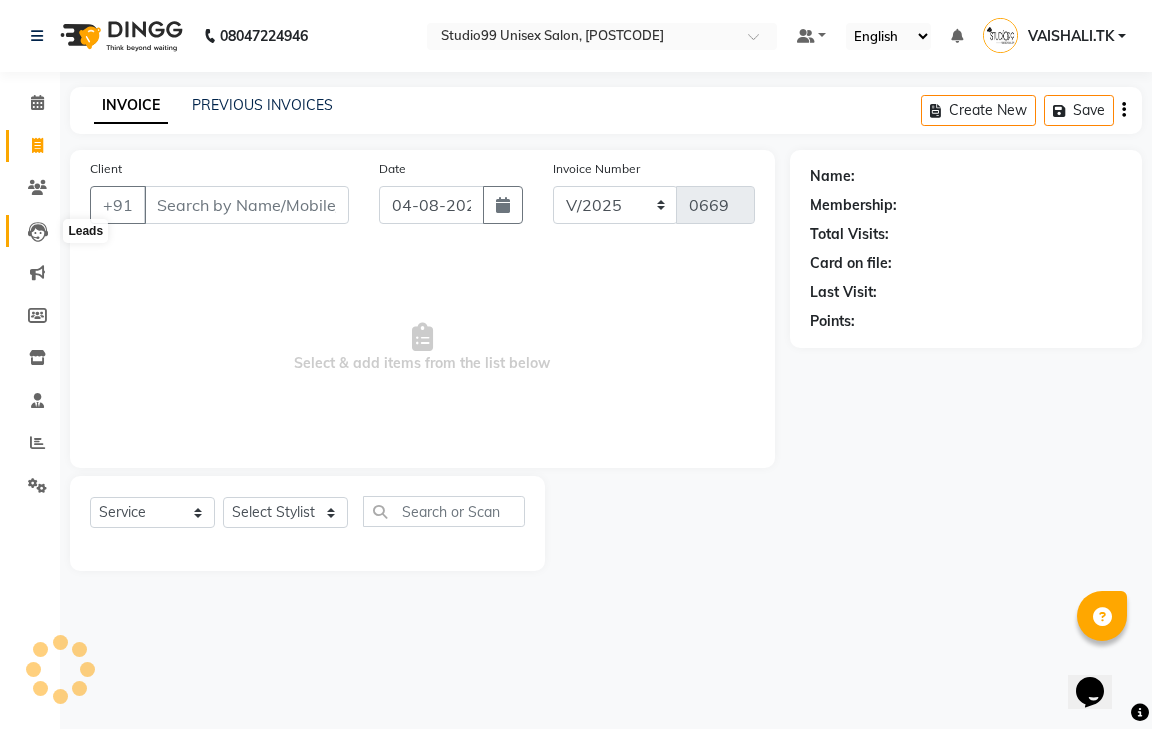 click 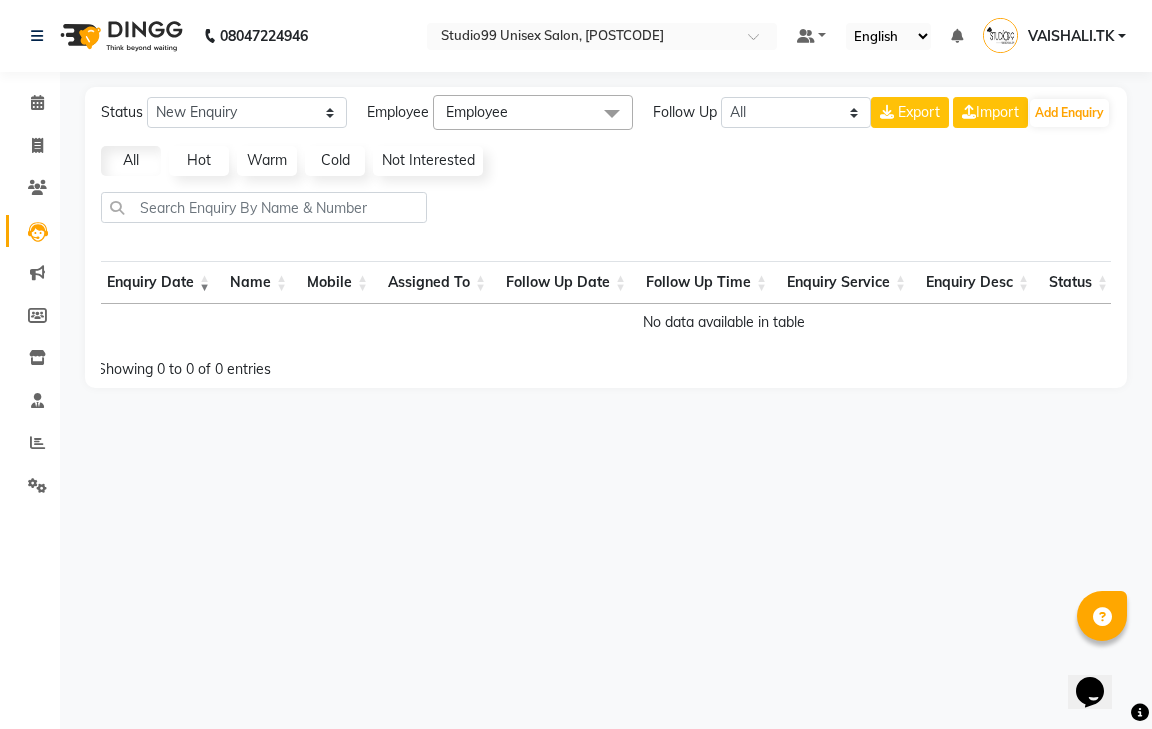 scroll, scrollTop: 0, scrollLeft: 0, axis: both 